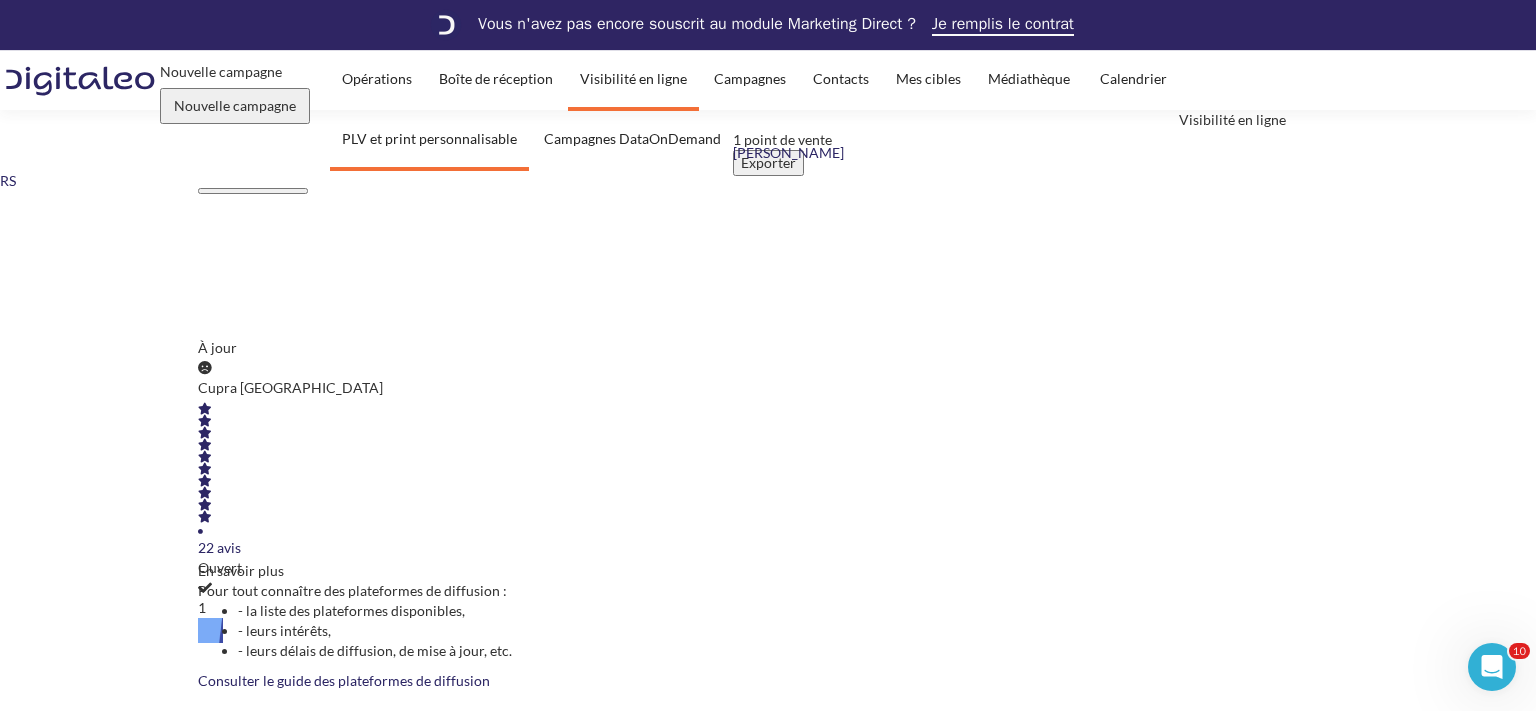 scroll, scrollTop: 0, scrollLeft: 0, axis: both 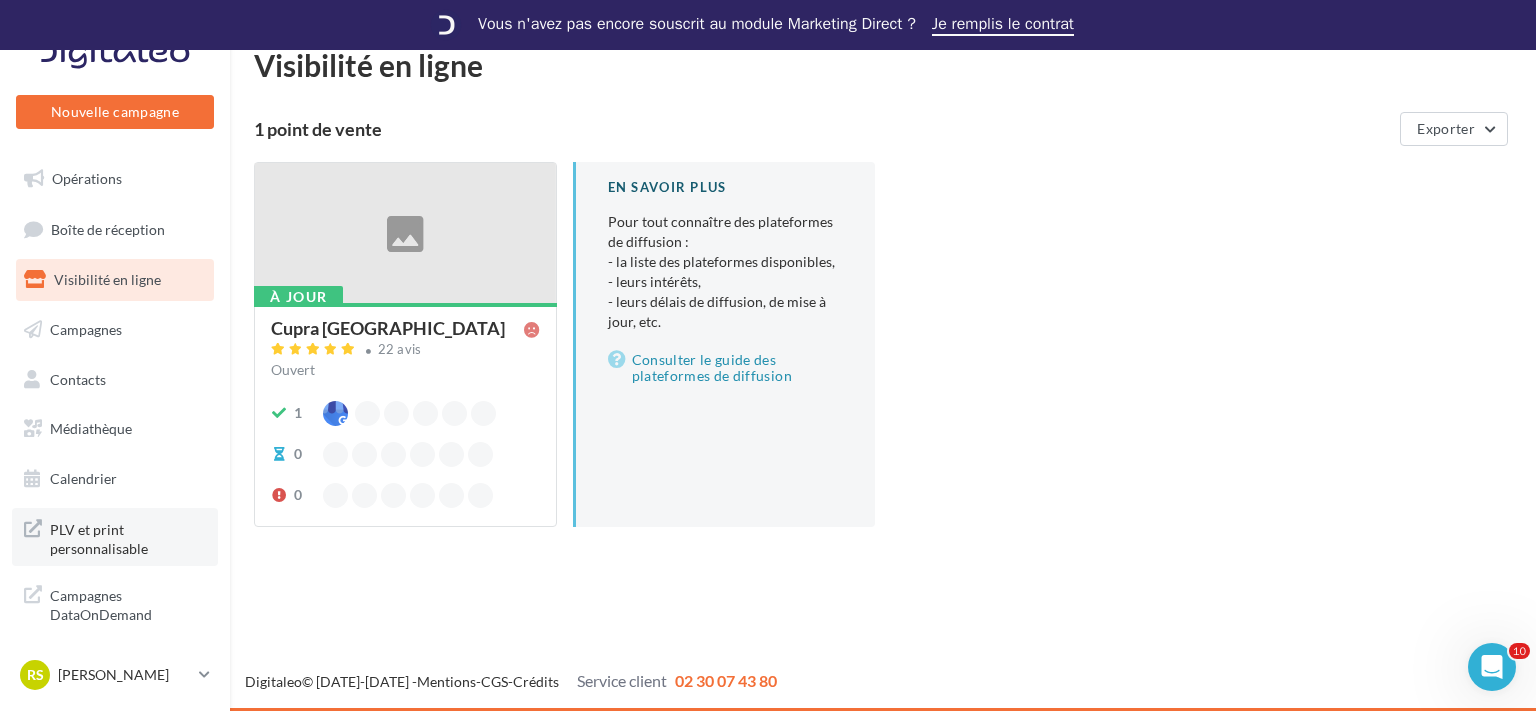 click on "PLV et print personnalisable" at bounding box center [128, 537] 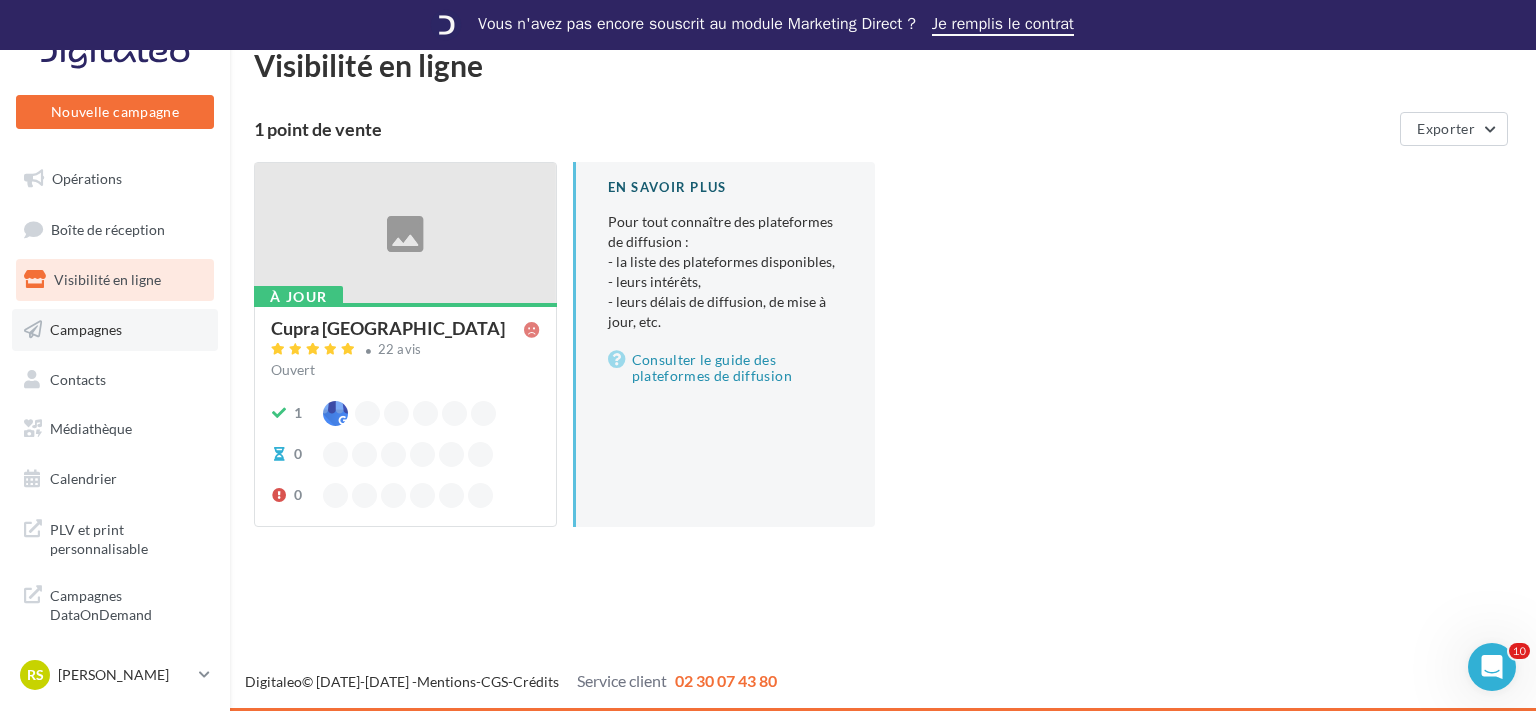 click on "Campagnes" at bounding box center (115, 330) 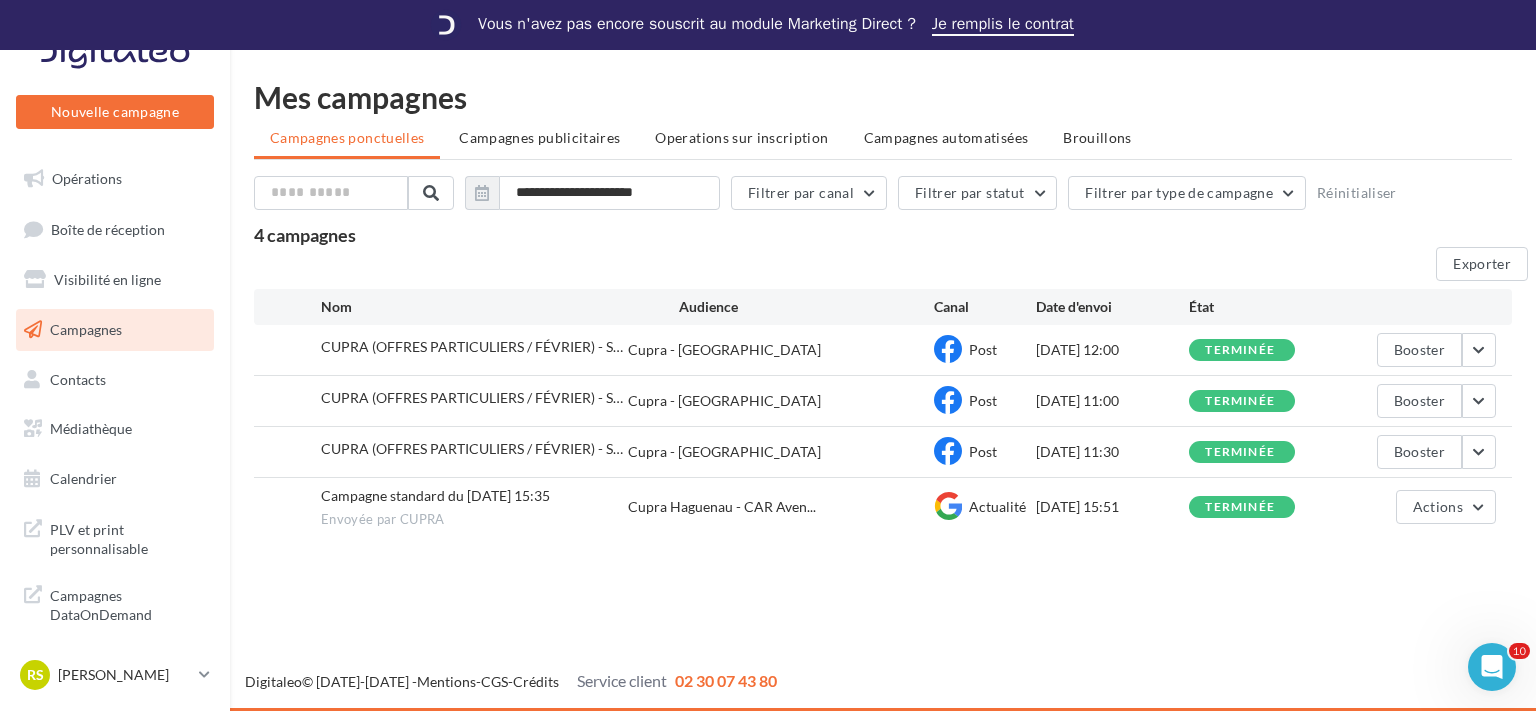 scroll, scrollTop: 0, scrollLeft: 0, axis: both 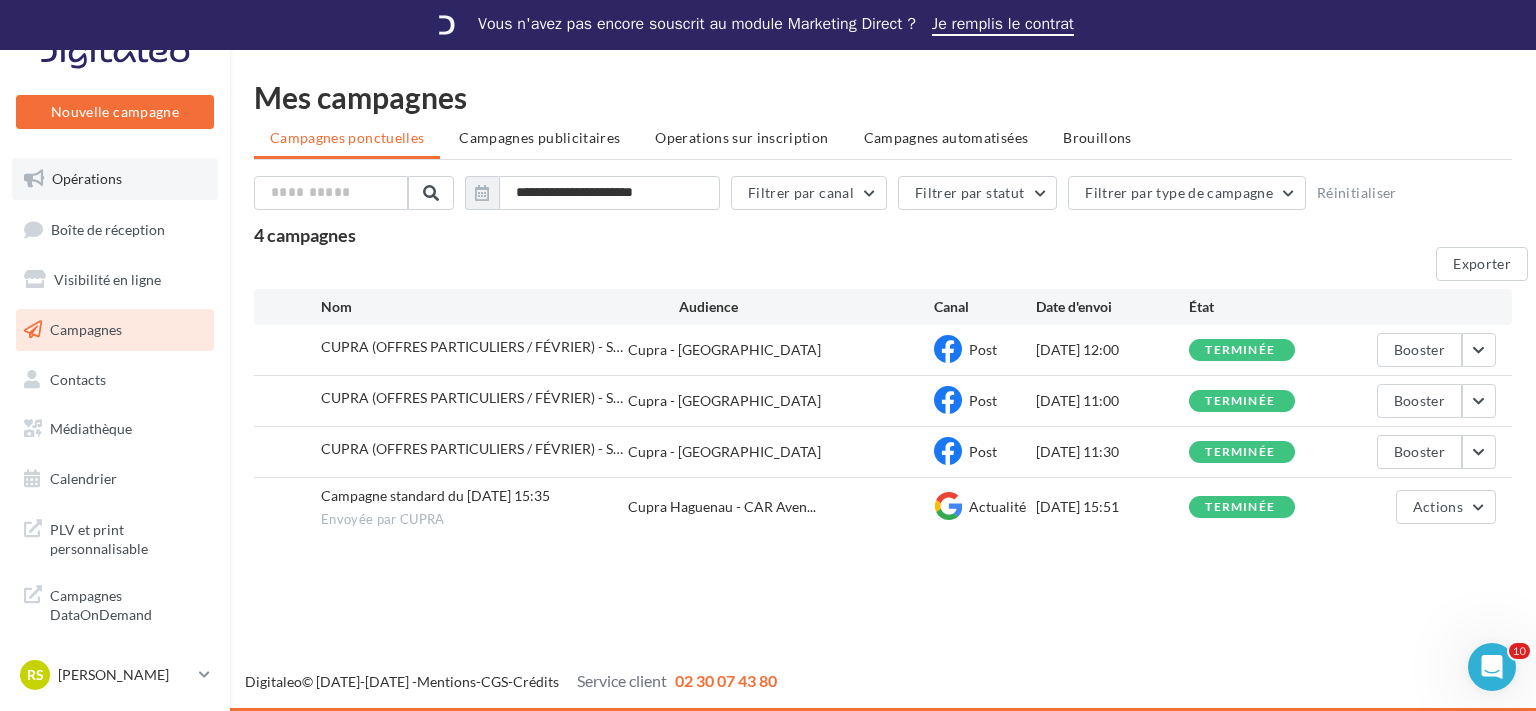 click on "Opérations" at bounding box center (87, 178) 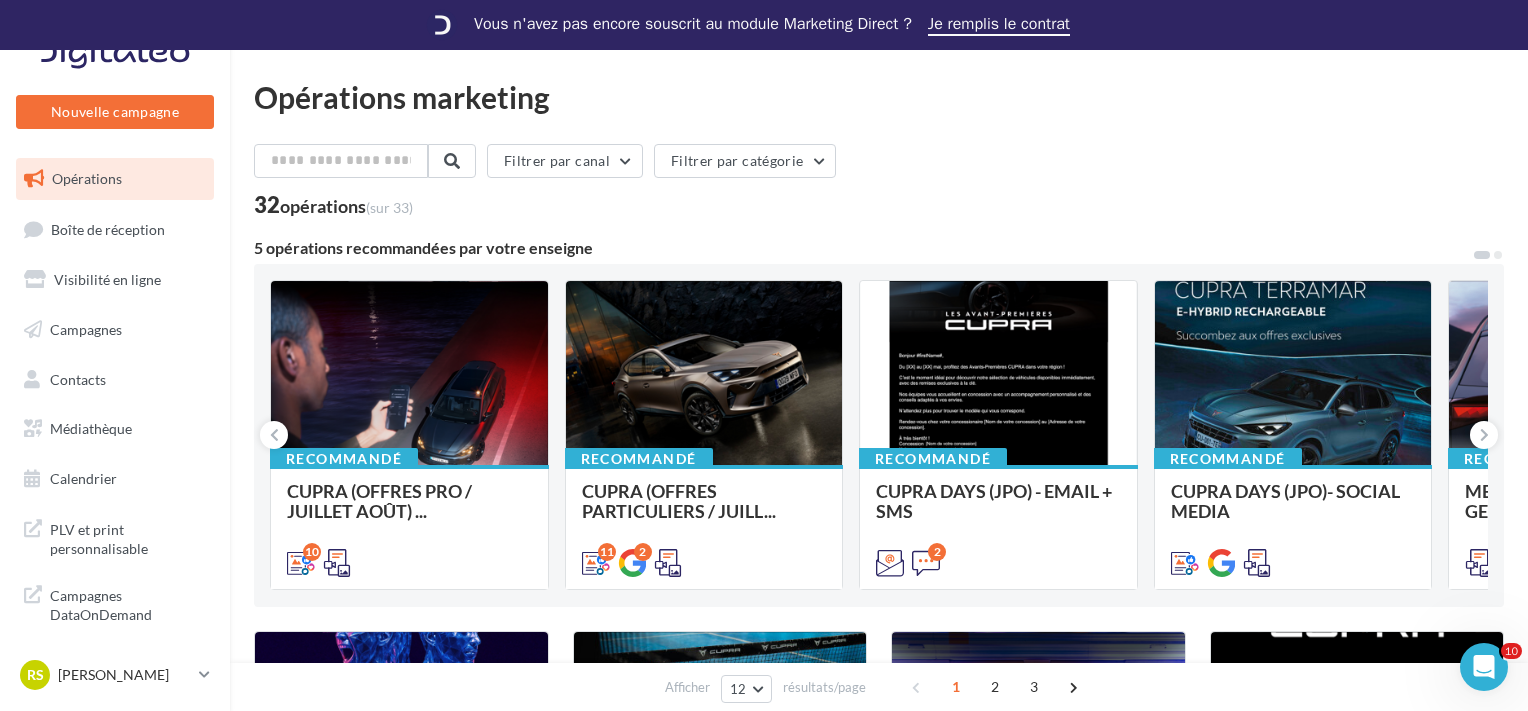 scroll, scrollTop: 0, scrollLeft: 0, axis: both 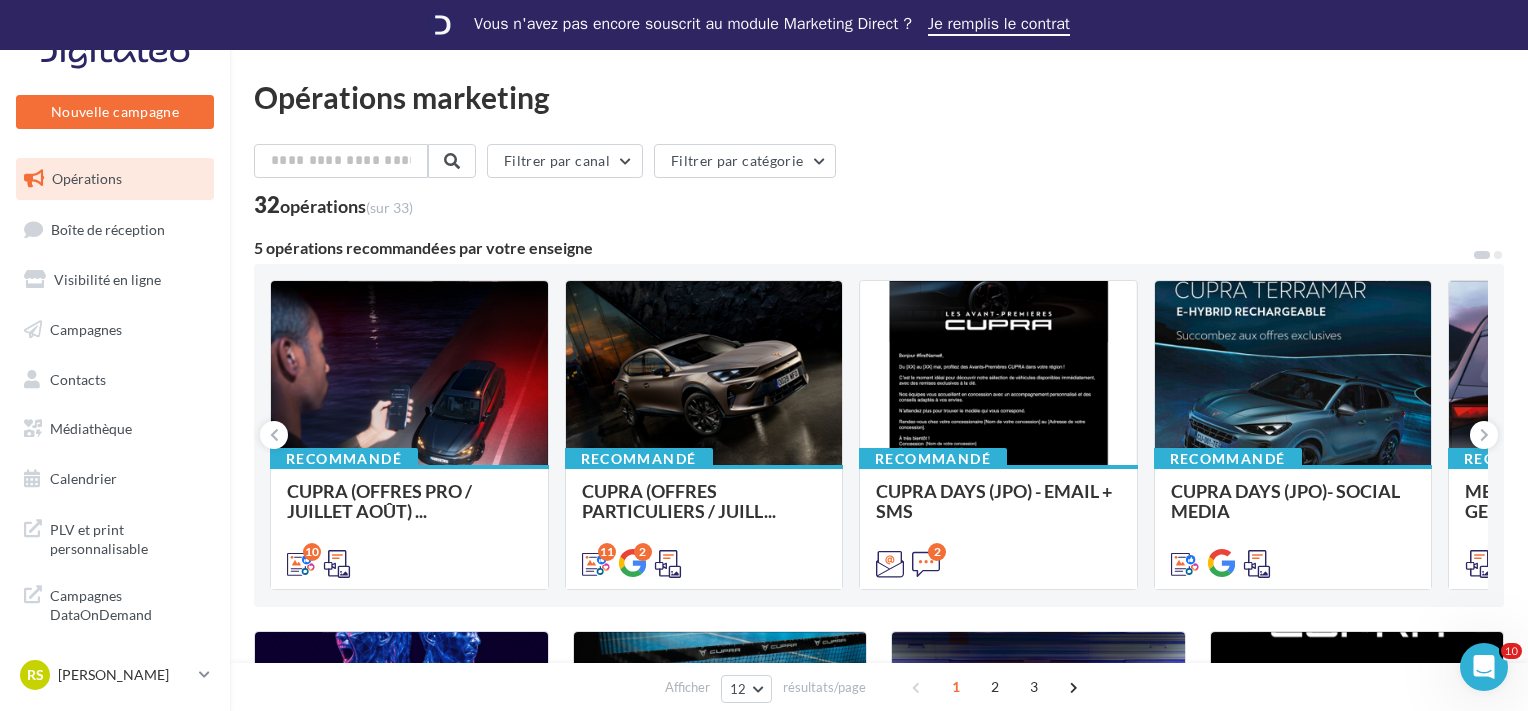 click on "Opérations marketing
Filtrer par canal         Filtrer par catégorie
32
opérations
(sur 33)
5 opérations recommandées par votre enseigne
Recommandé         CUPRA (OFFRES PRO / JUILLET AOÛT) ...                    10                            Recommandé         CUPRA (OFFRES PARTICULIERS / JUILL...                    11         2                            Recommandé          CUPRA DAYS  (JPO) - EMAIL + SMS        Objectif email  :
Annonce des CUPRA DAYS de votre concession.
> Envoi à S -2.
Personnalisation automatique EMAIL :
Le prénom du destinataire sera automatiquem...                     2                      Recommandé          CUPRA DAYS  (JPO)- SOCIAL MEDIA                                                       Recommandé         MENTIONS LEGALES OFFRES GENERIQUES..." at bounding box center (879, 895) 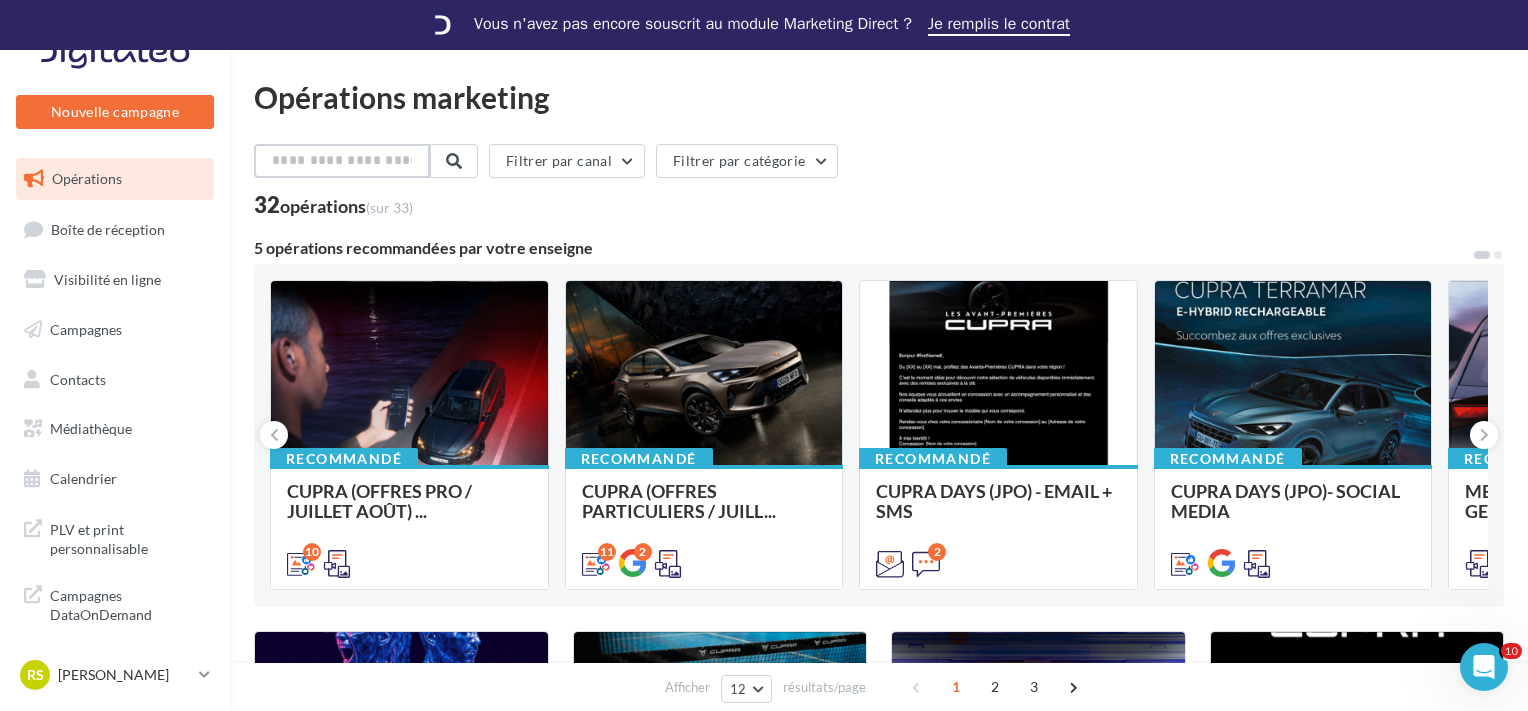 click at bounding box center [342, 161] 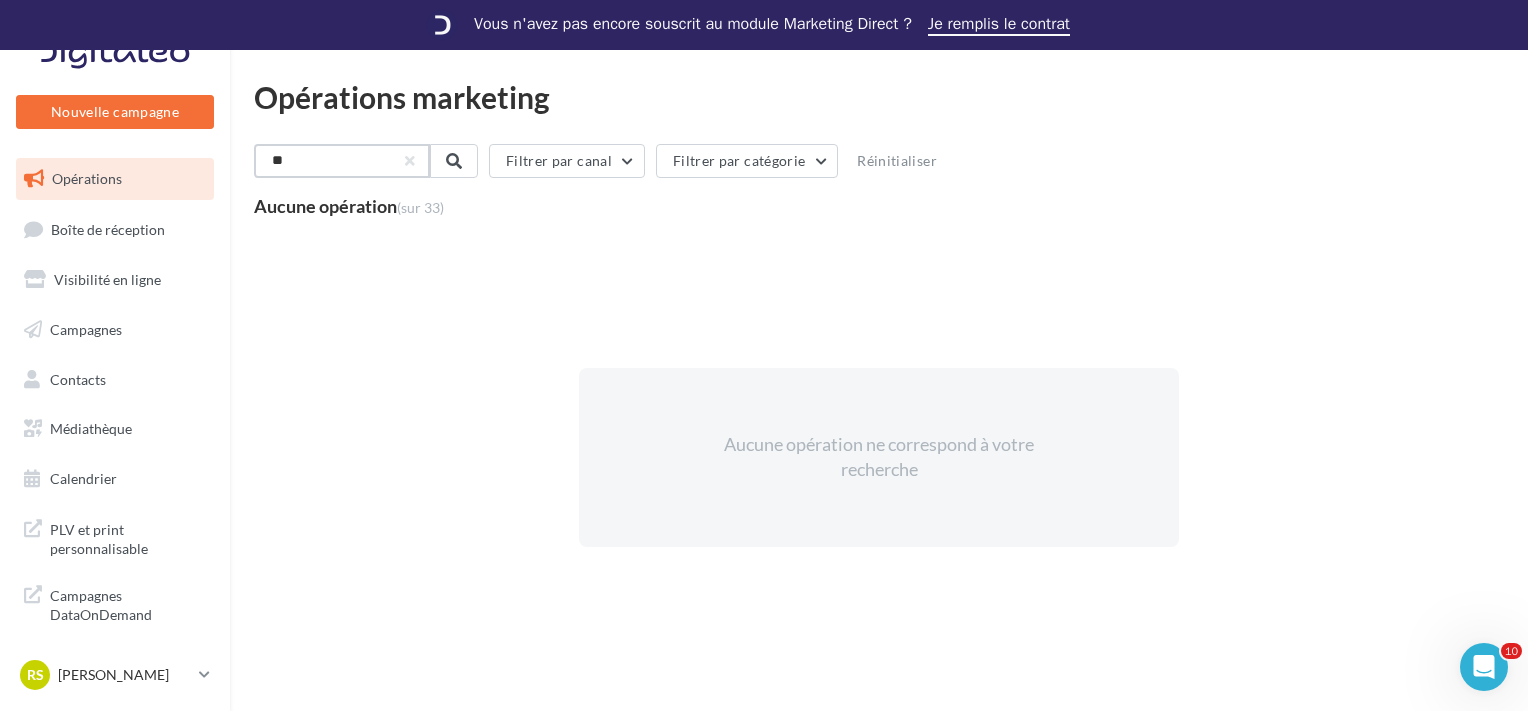 type on "*" 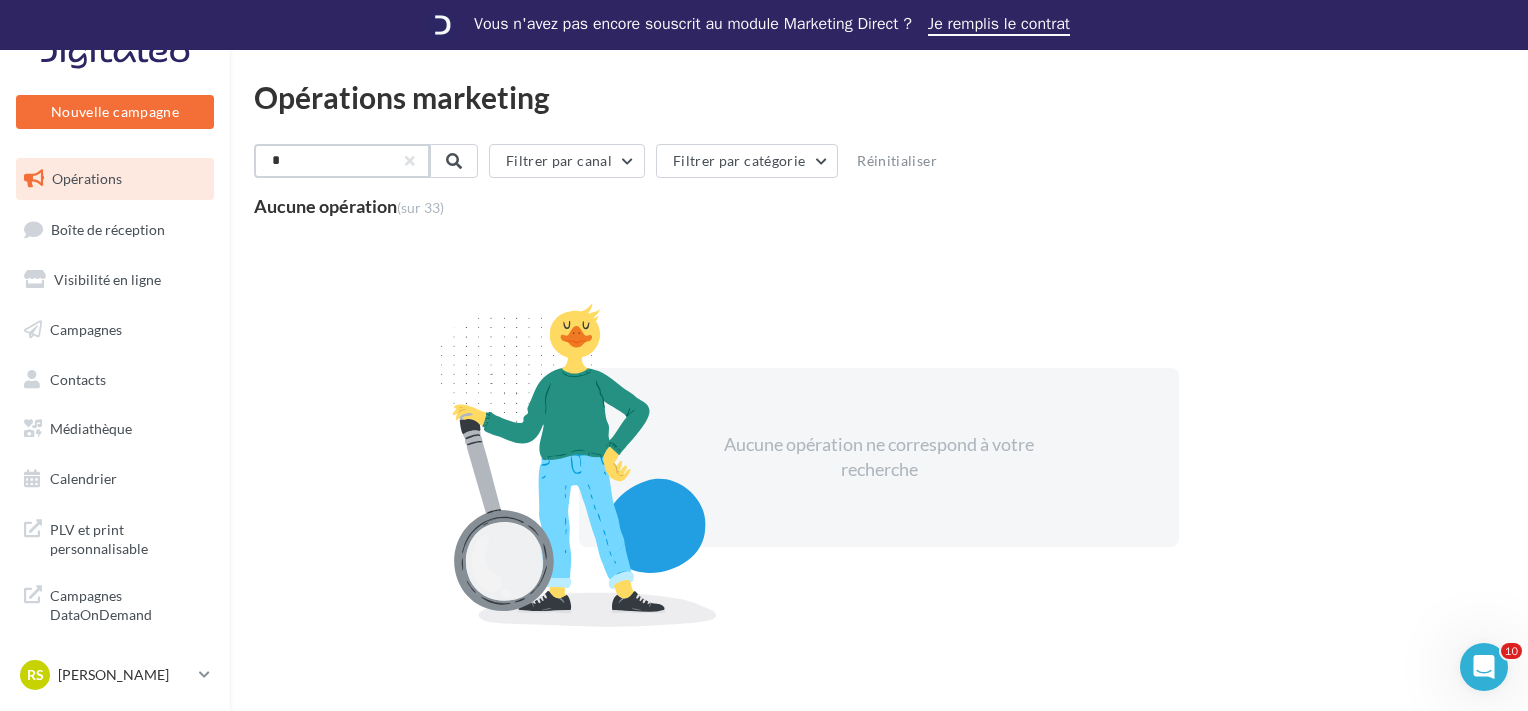type 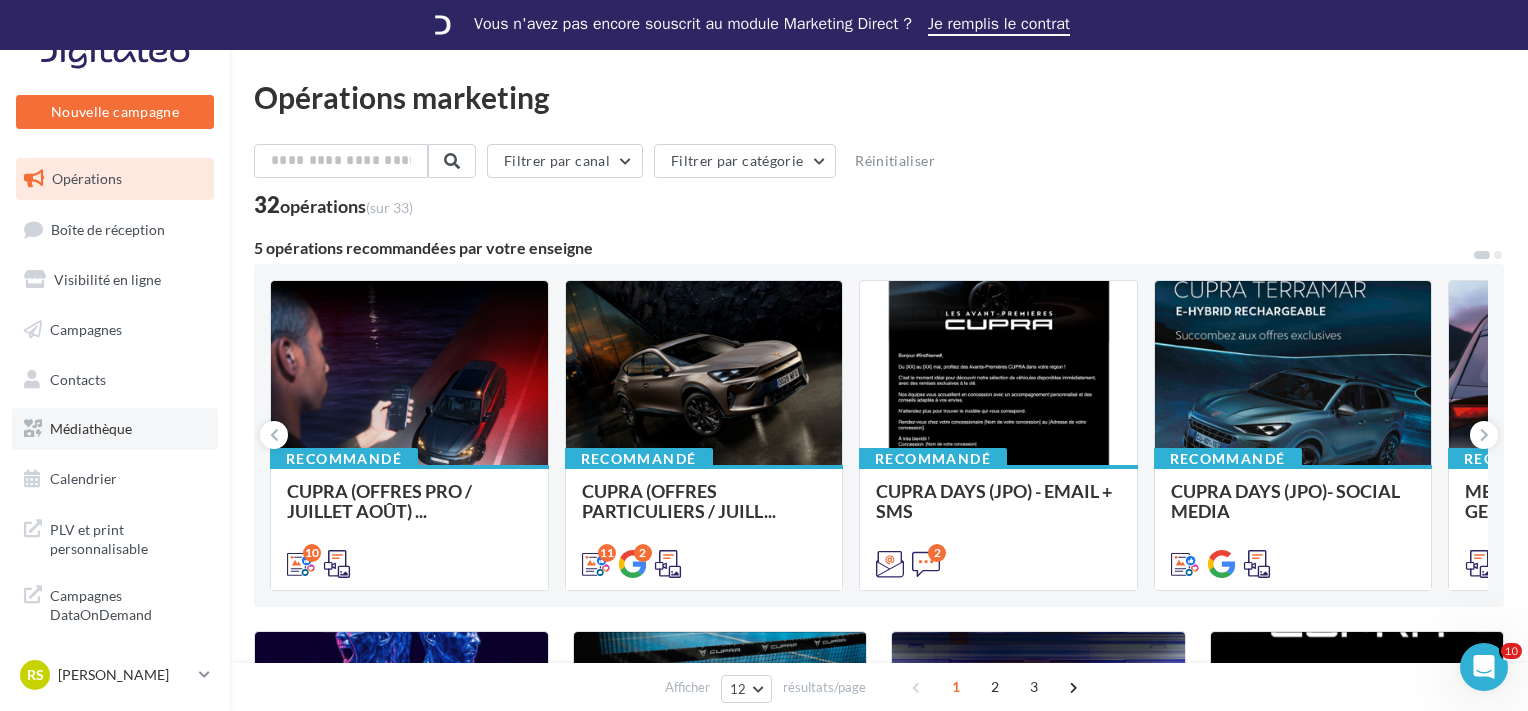 click on "Médiathèque" at bounding box center [115, 429] 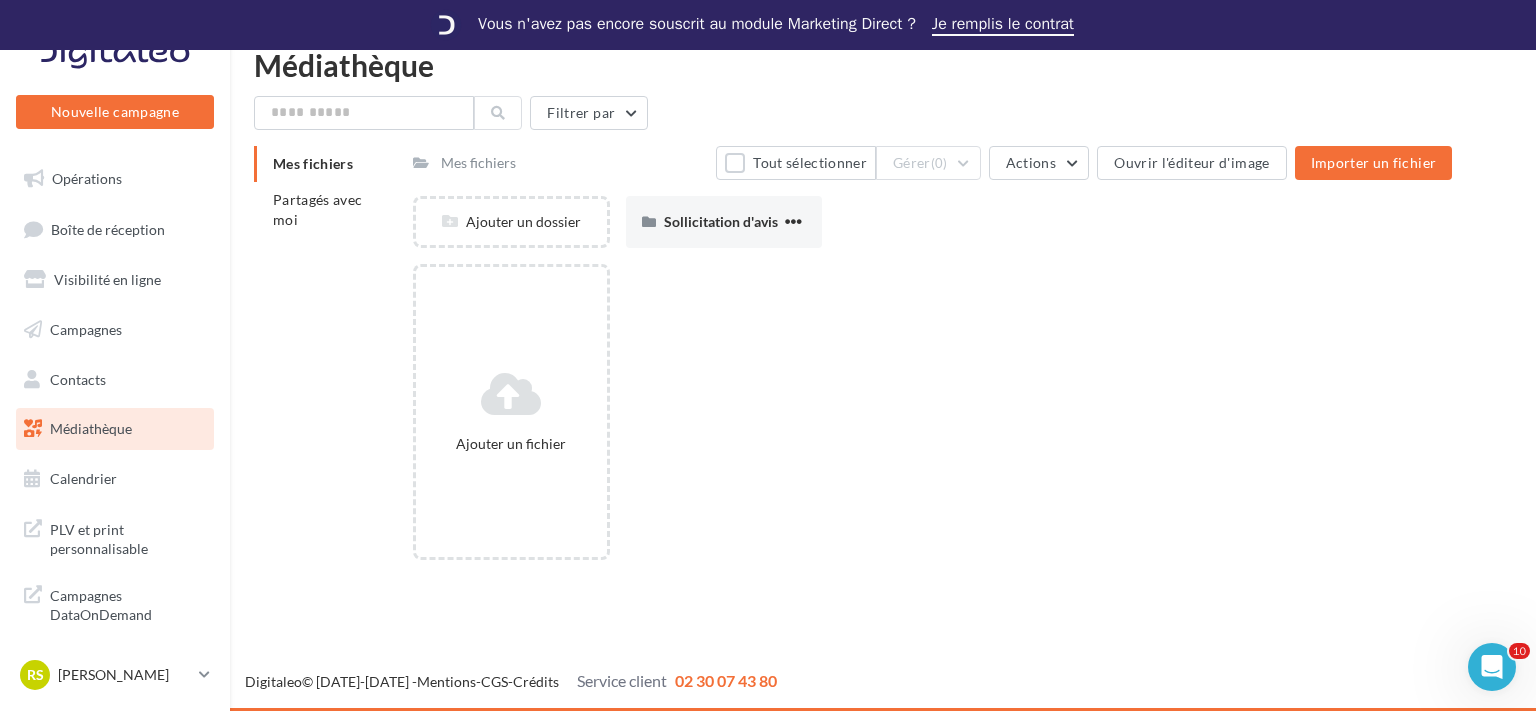 scroll, scrollTop: 0, scrollLeft: 0, axis: both 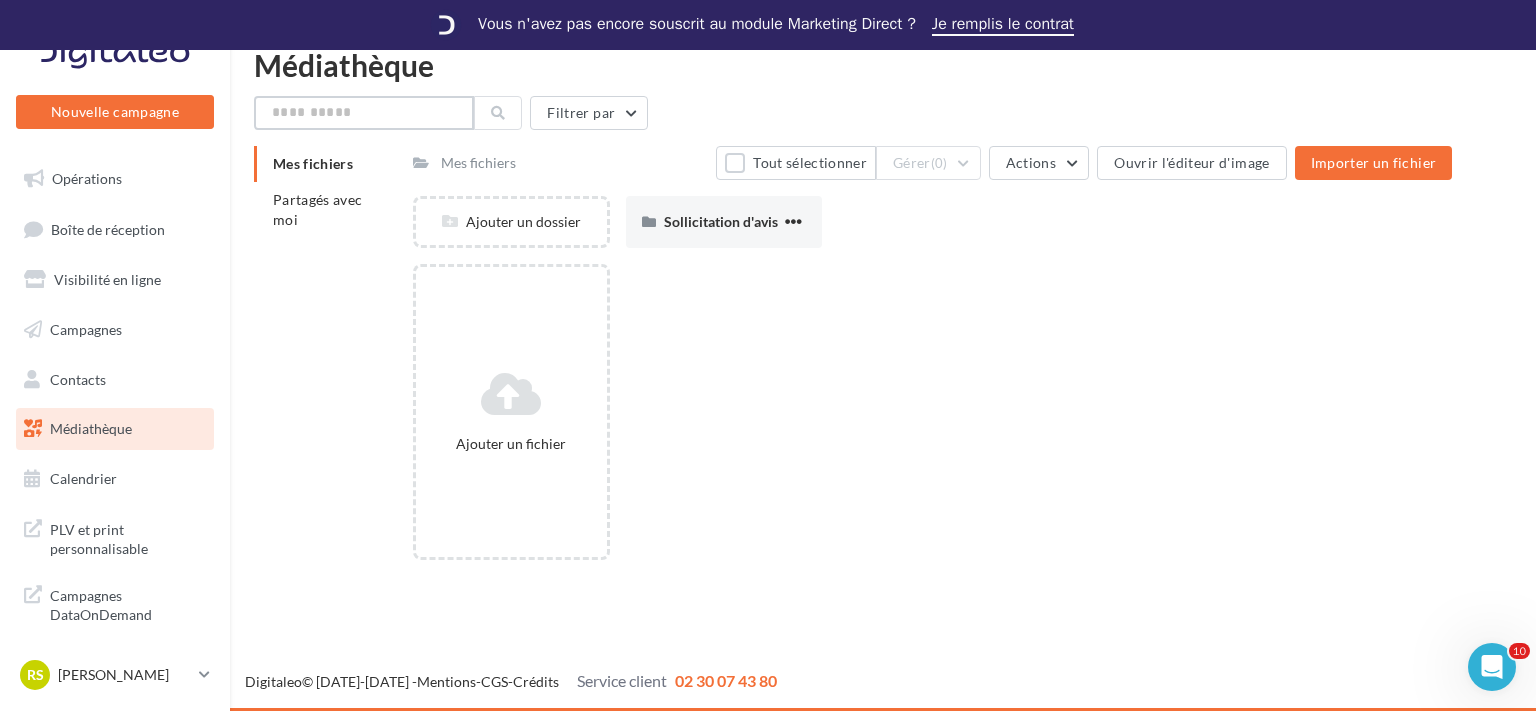 click at bounding box center (364, 113) 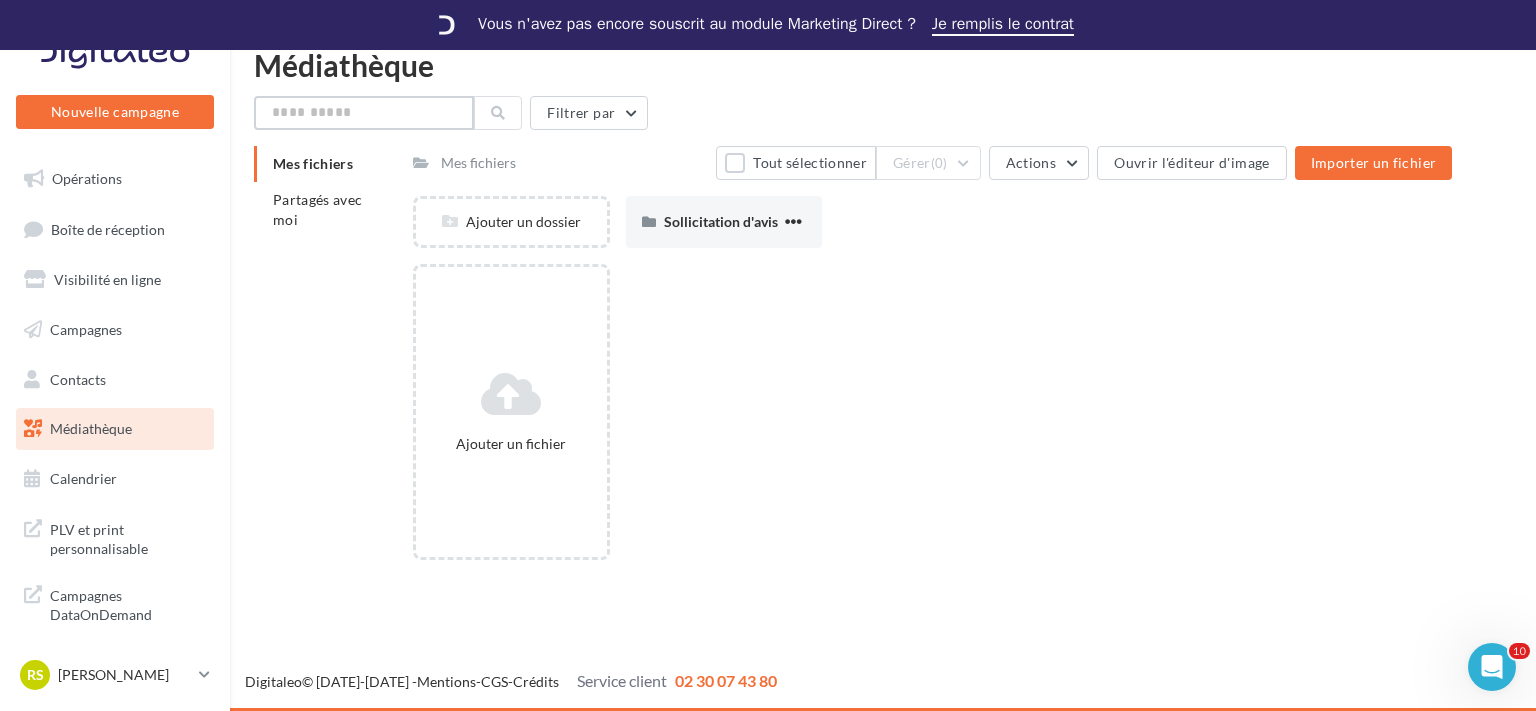 type on "*" 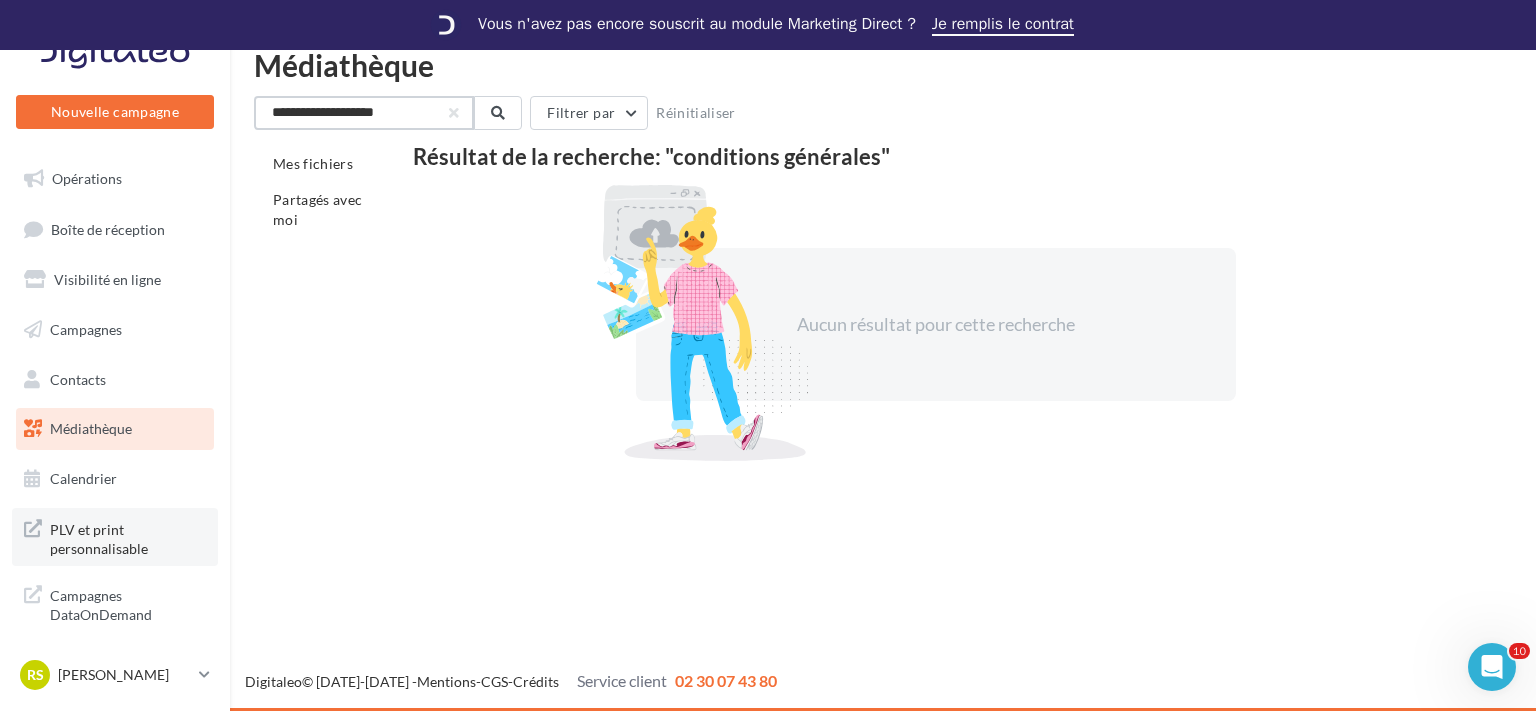 type on "**********" 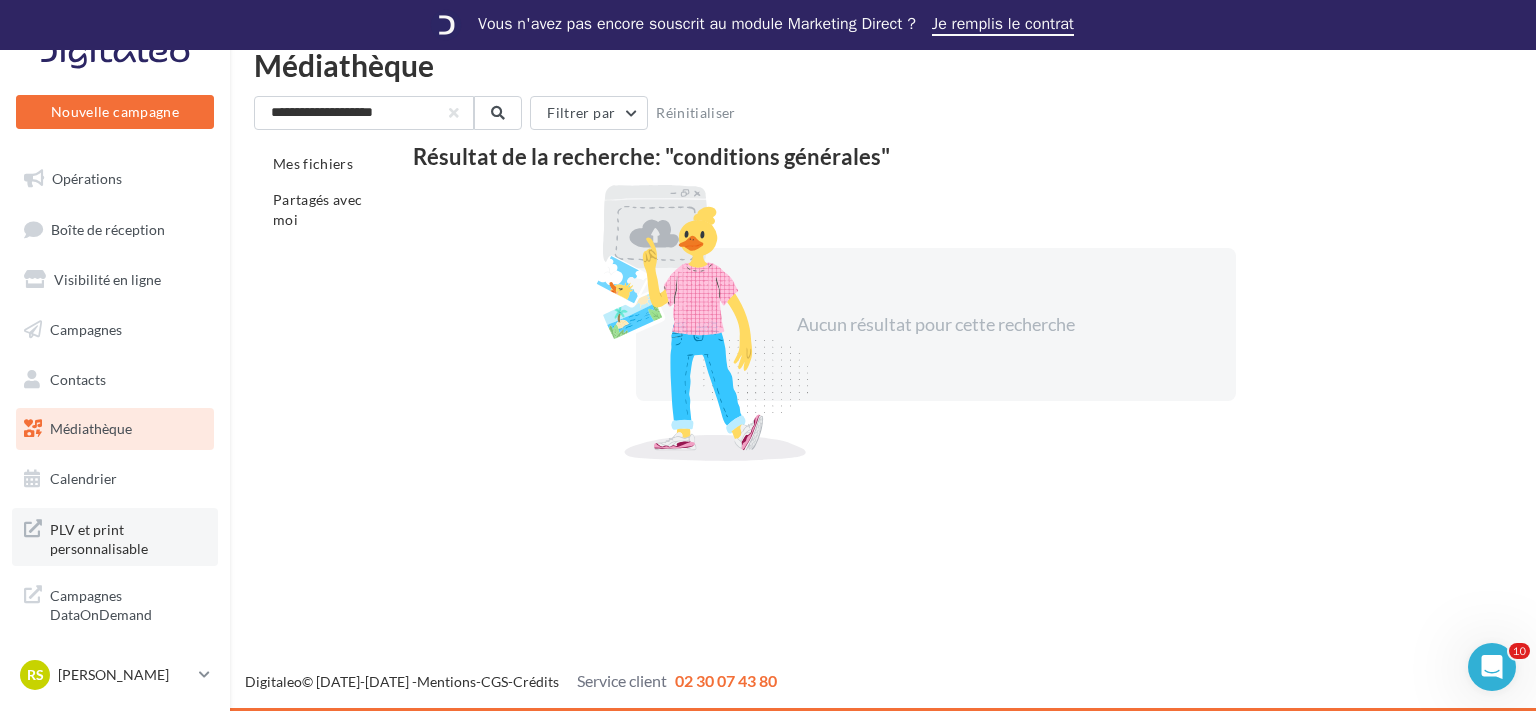click on "PLV et print personnalisable" at bounding box center [128, 537] 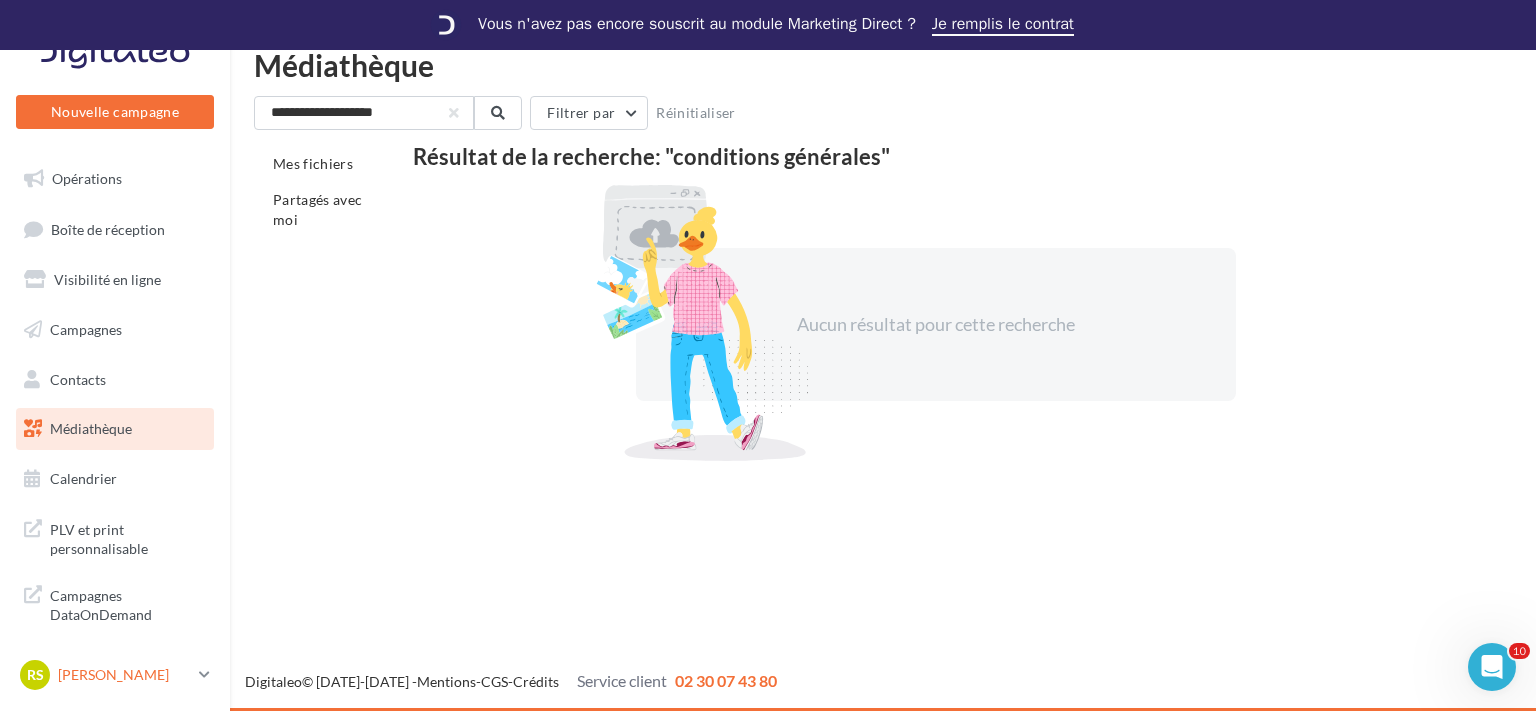 click on "RS     Romain SIGAUD   cupra_haguenau" at bounding box center (115, 675) 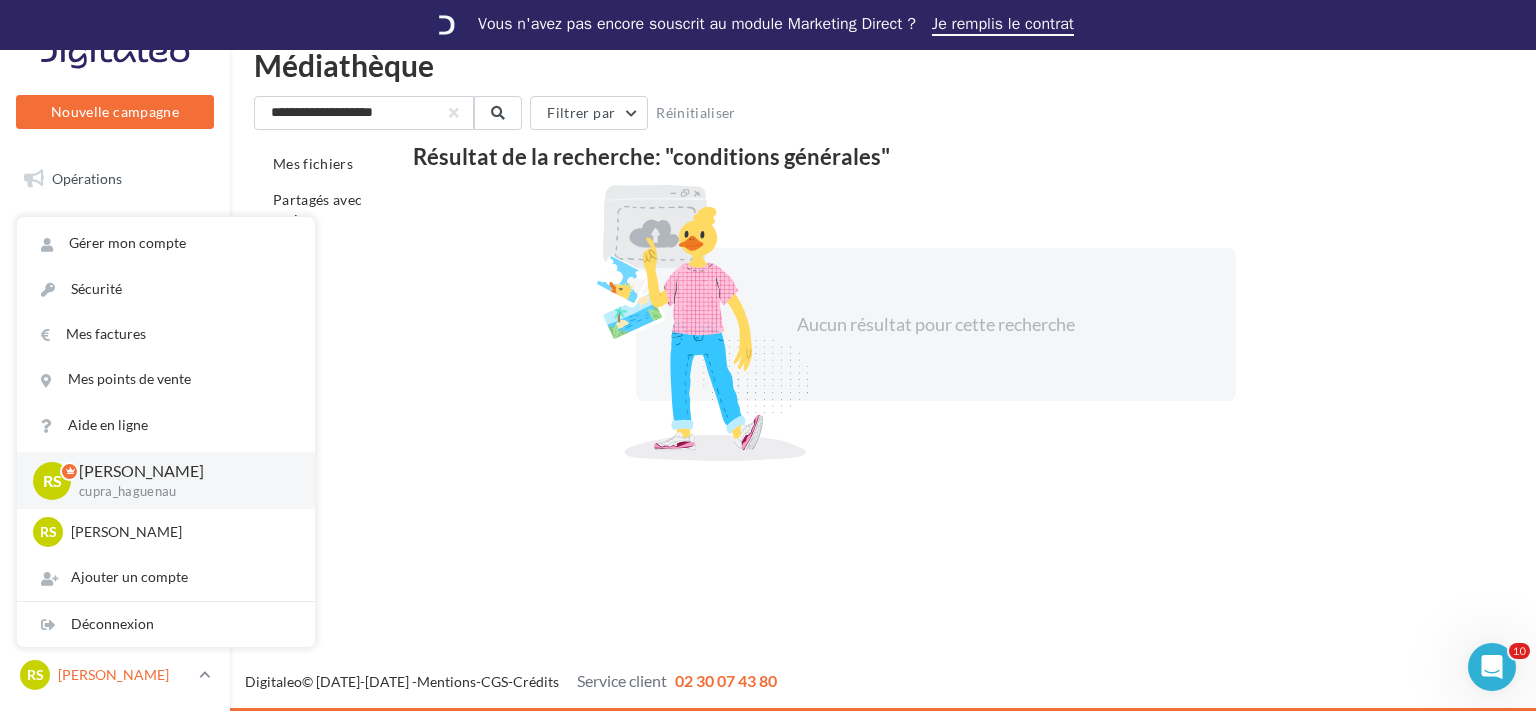 click on "RS     Romain SIGAUD   cupra_haguenau" at bounding box center [115, 675] 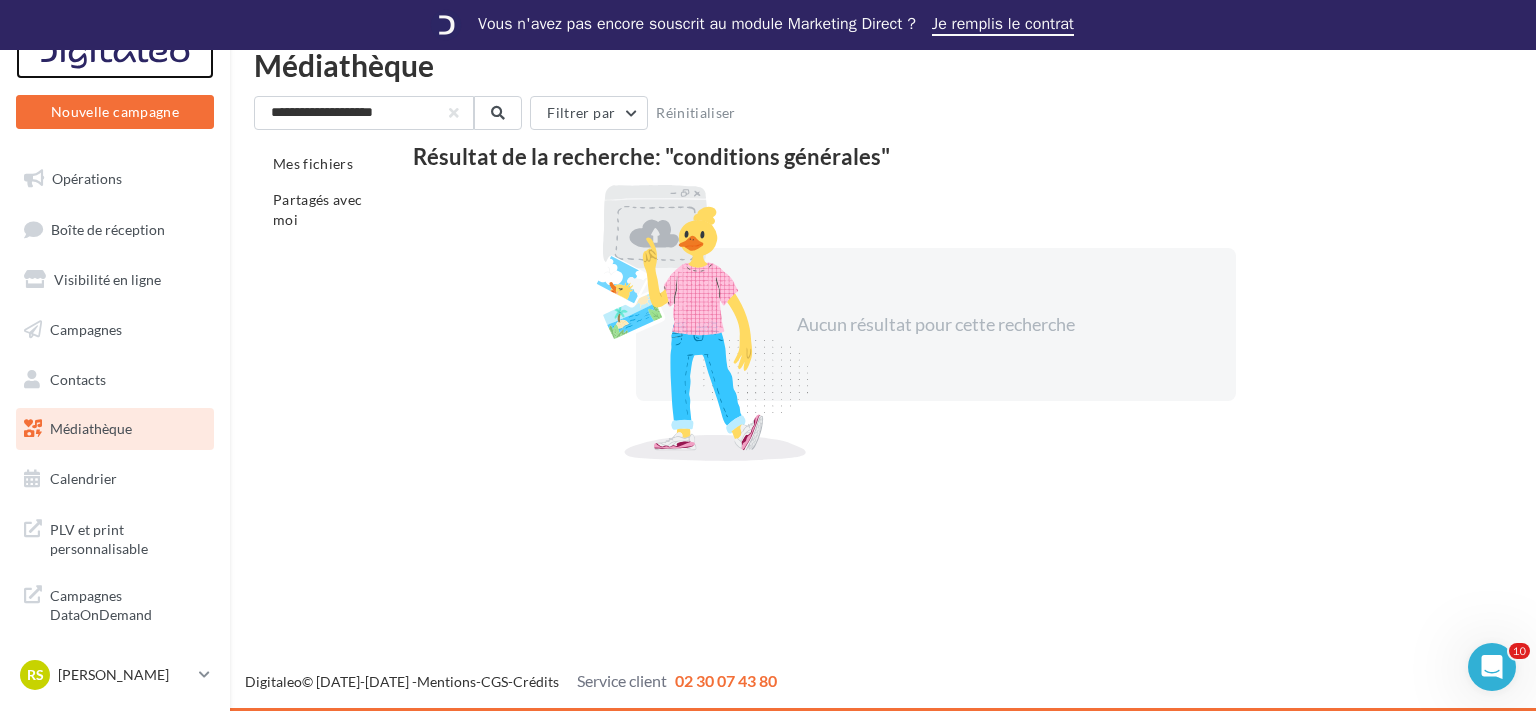 click at bounding box center [115, 54] 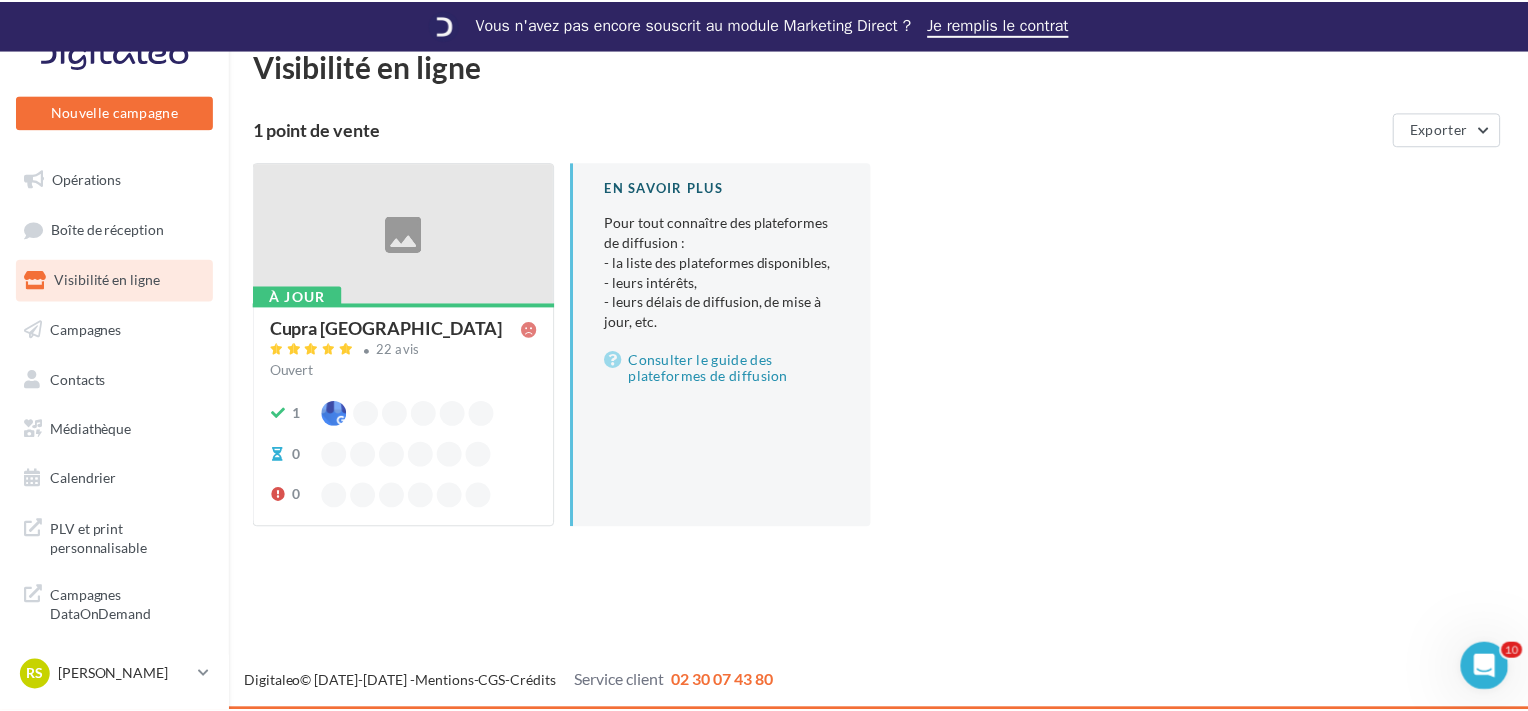 scroll, scrollTop: 0, scrollLeft: 0, axis: both 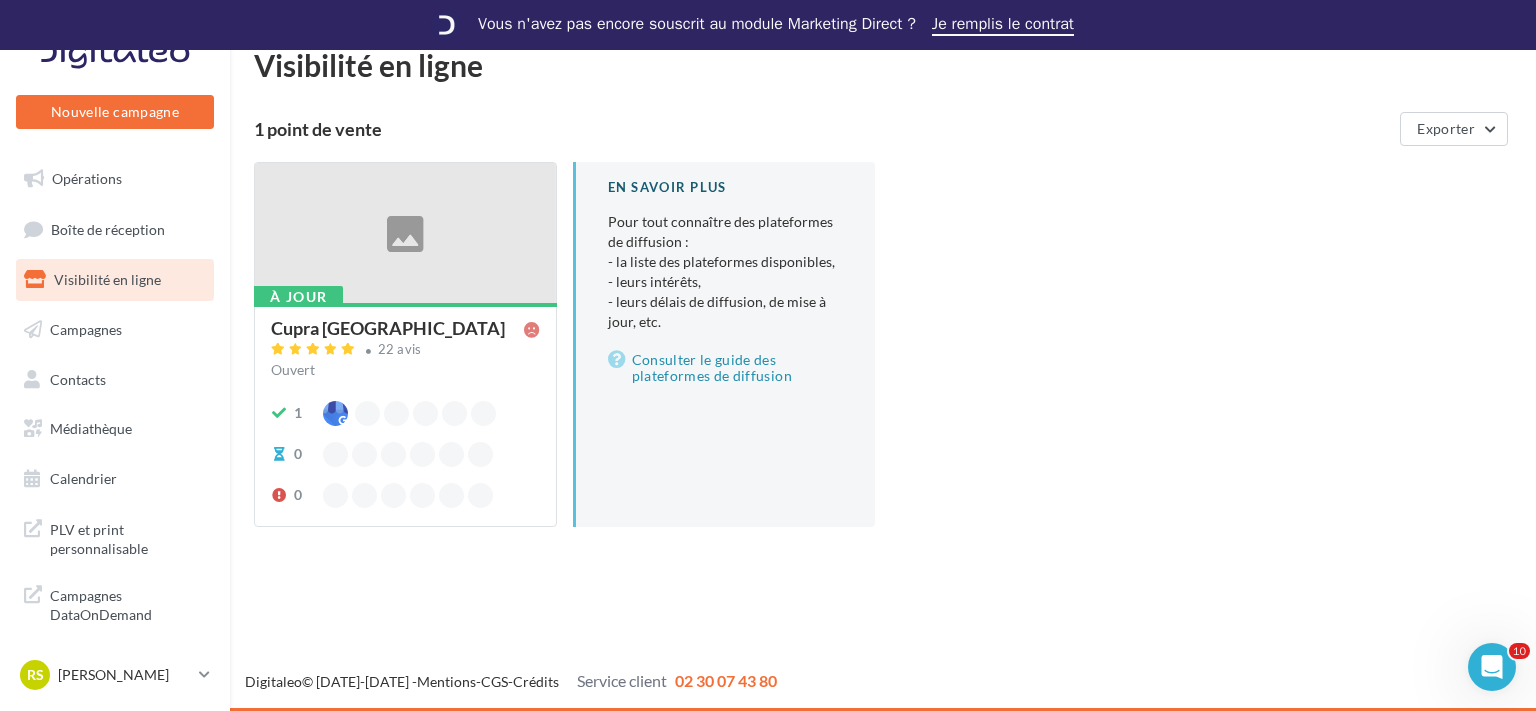 click on "1" at bounding box center [405, 413] 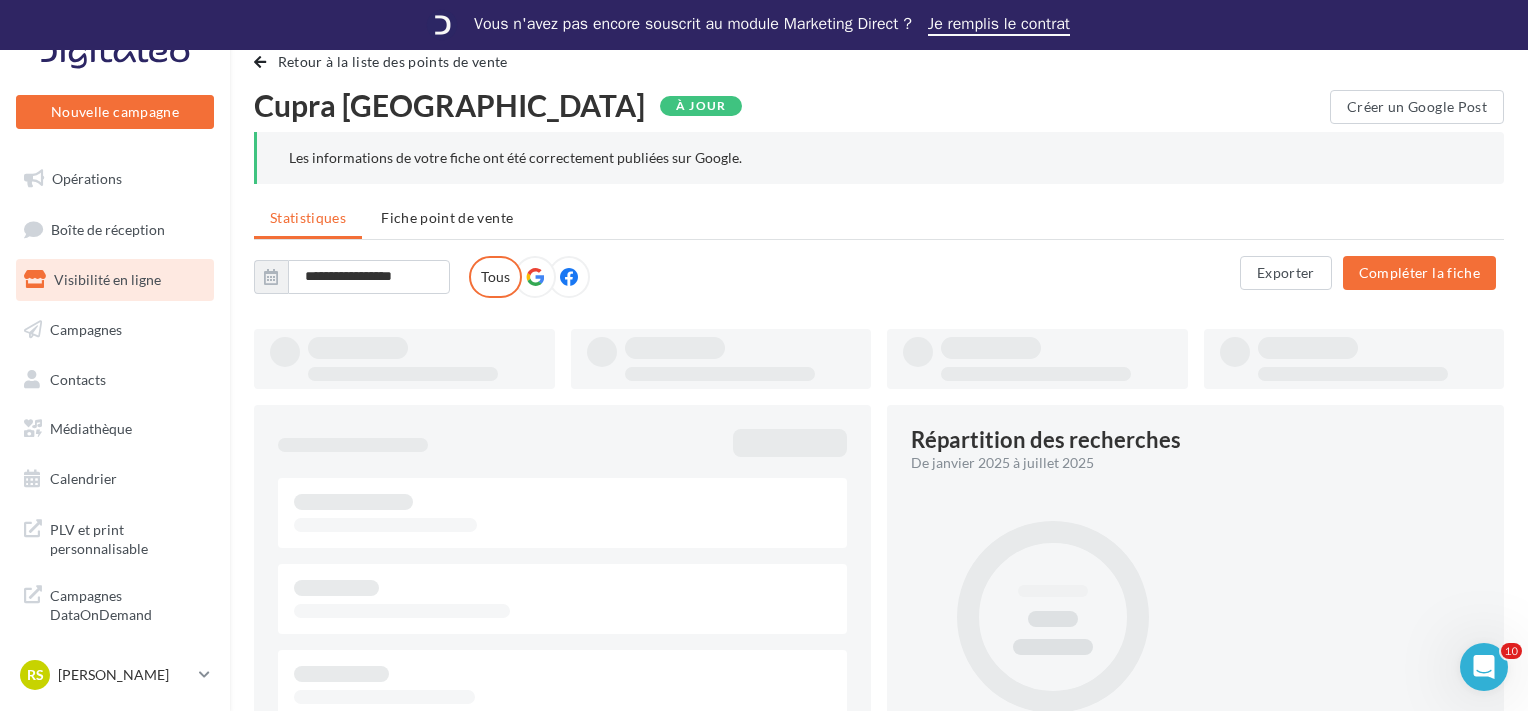 type on "**********" 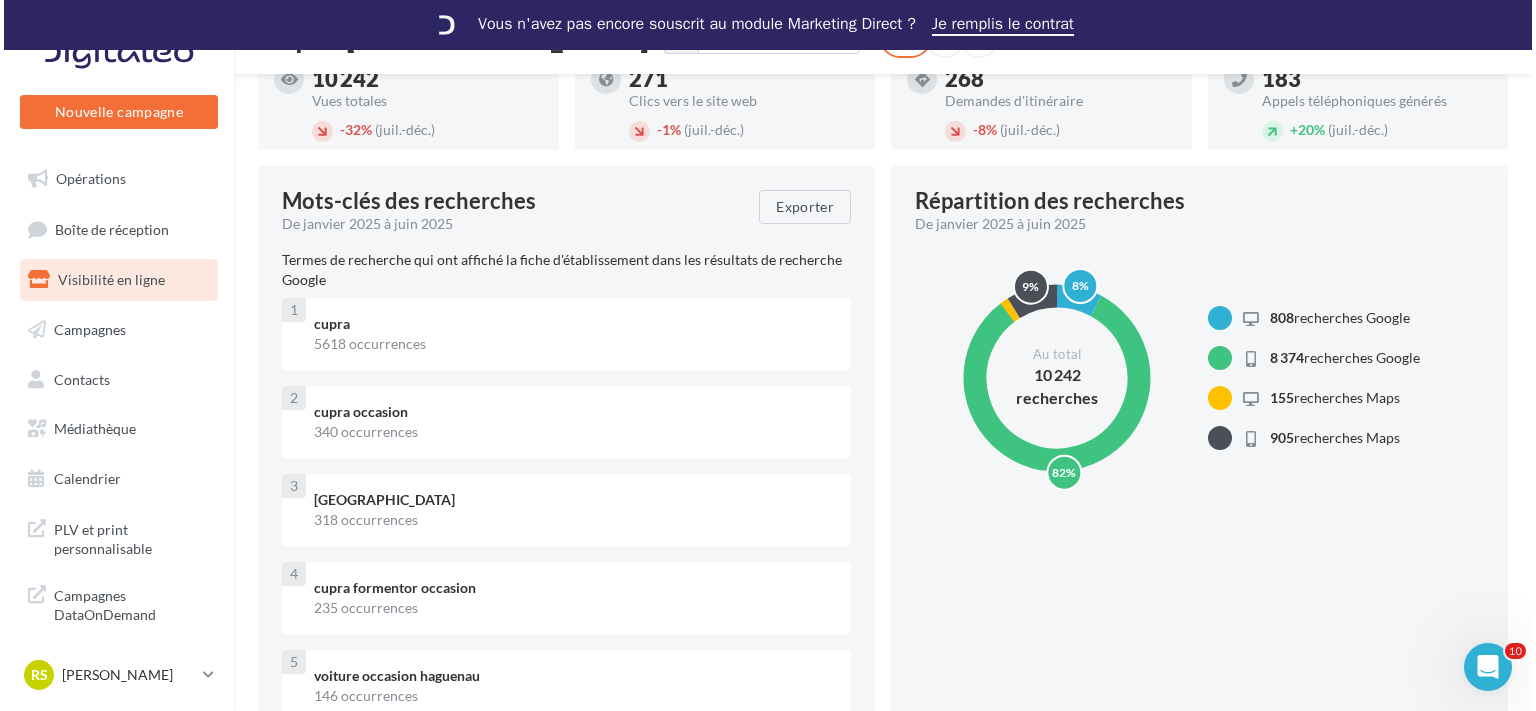 scroll, scrollTop: 0, scrollLeft: 0, axis: both 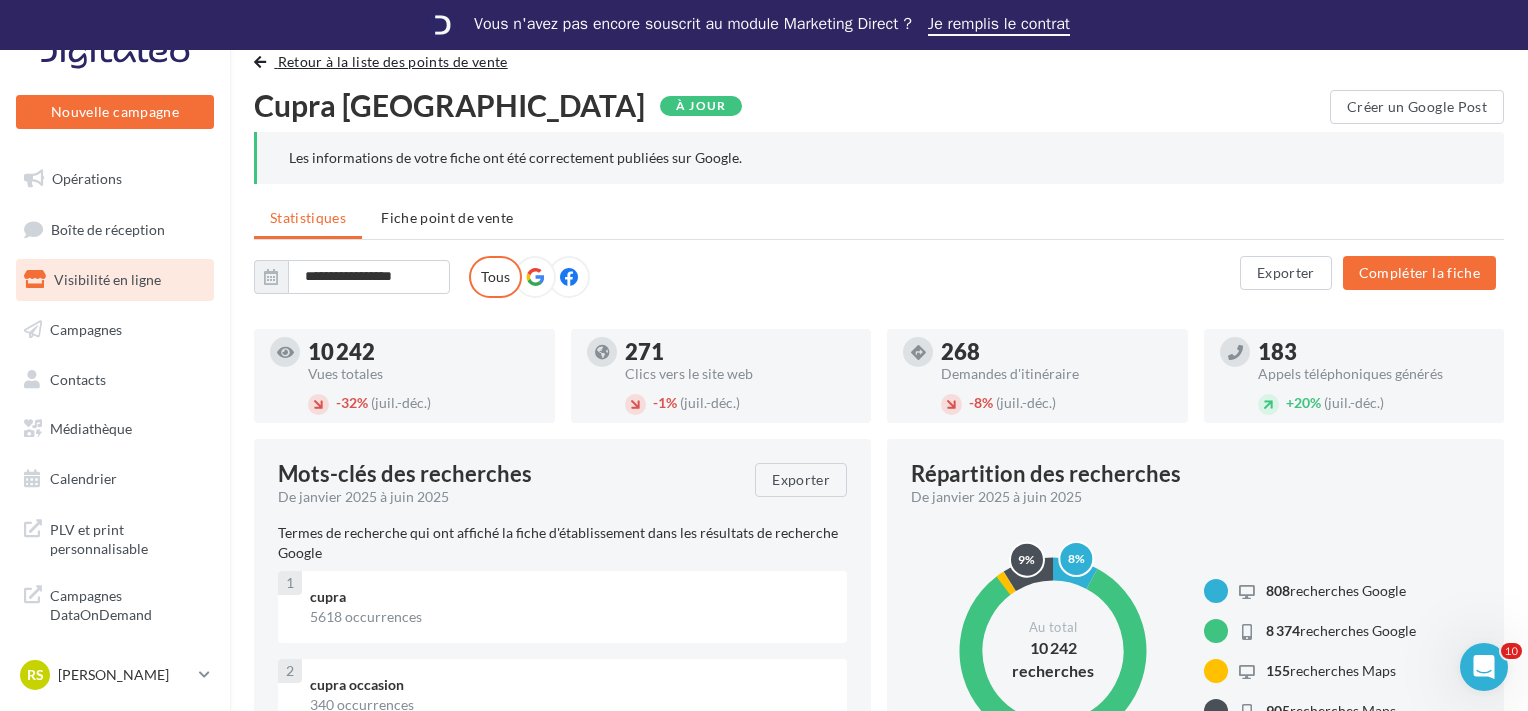 click at bounding box center (260, 62) 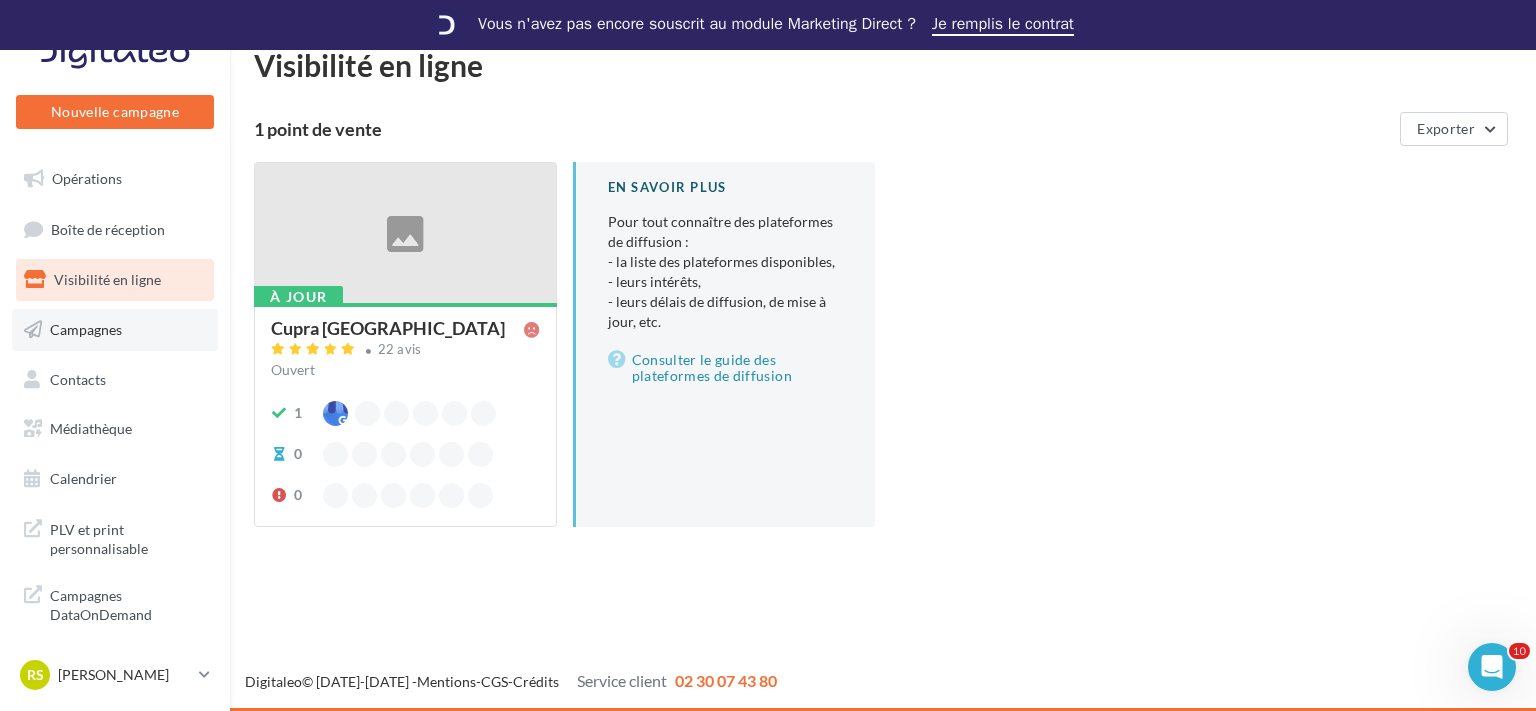 click on "Campagnes" at bounding box center (86, 329) 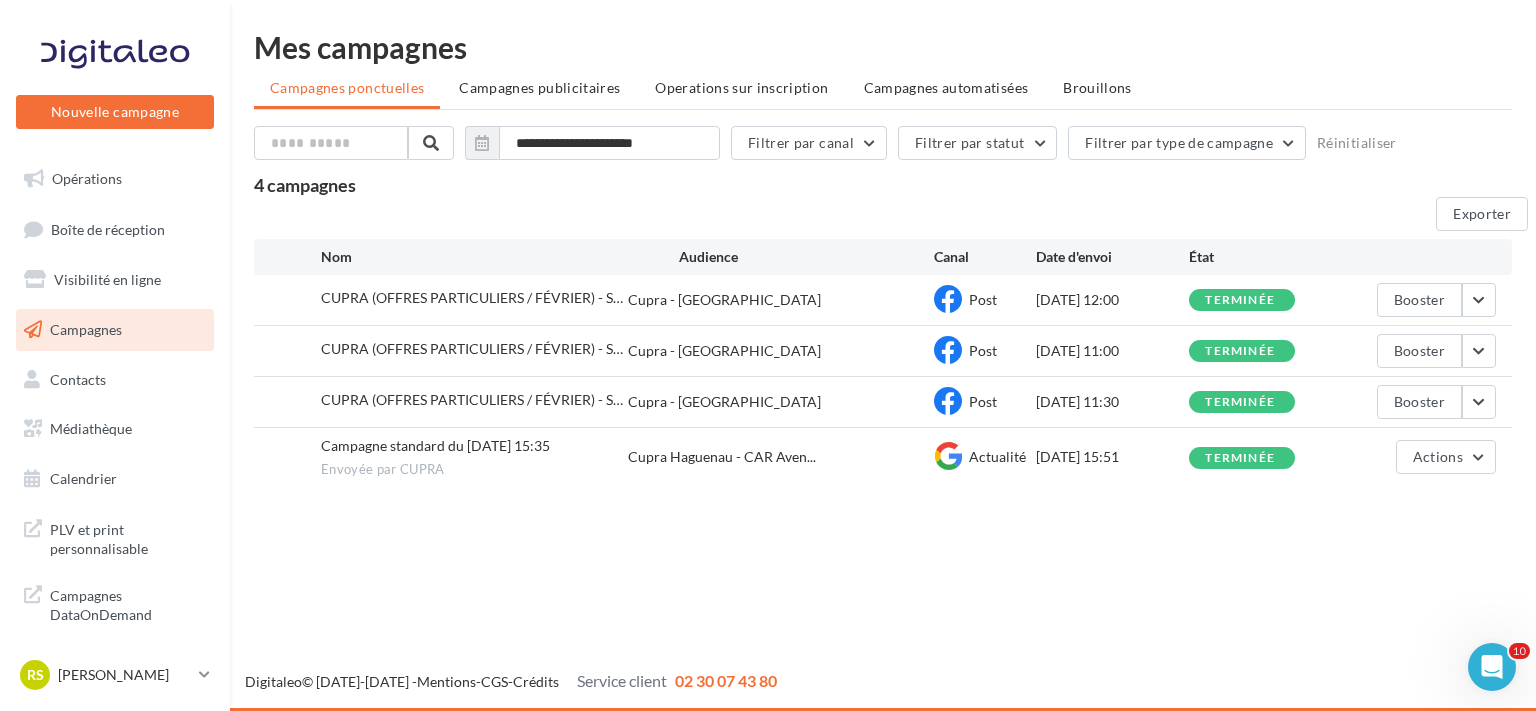 scroll, scrollTop: 0, scrollLeft: 0, axis: both 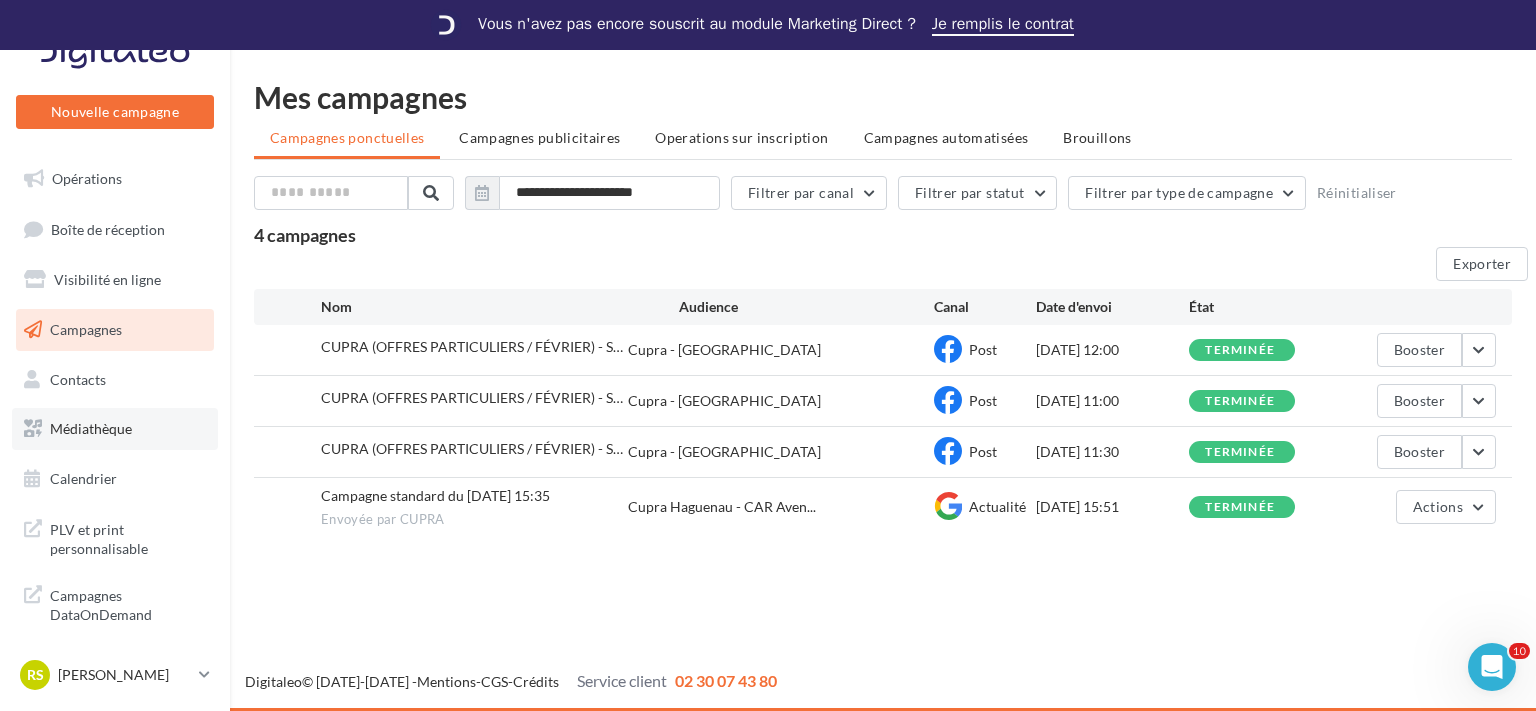 click on "Médiathèque" at bounding box center [91, 428] 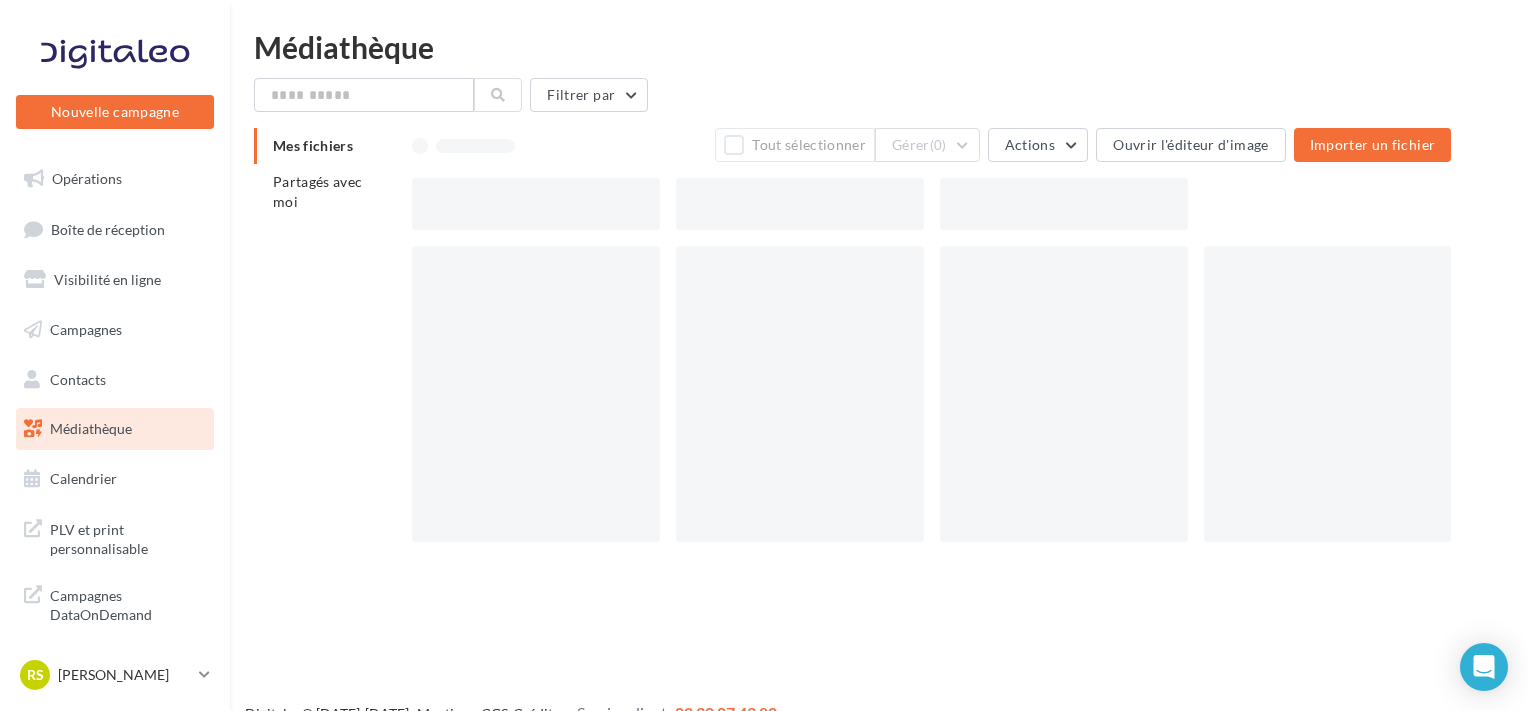 scroll, scrollTop: 0, scrollLeft: 0, axis: both 